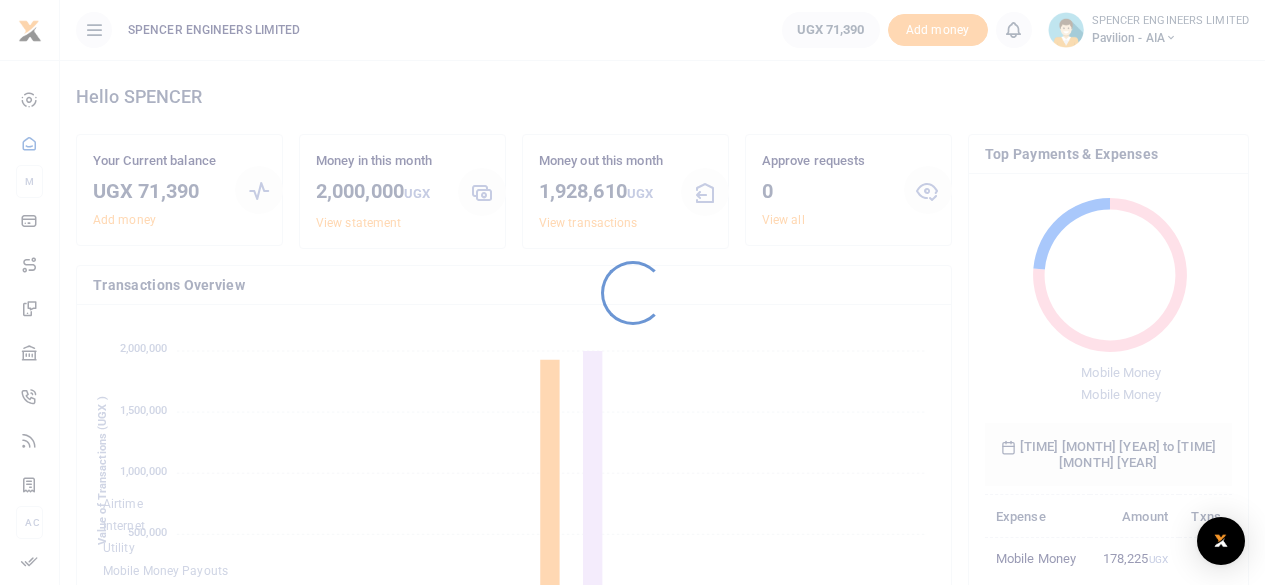scroll, scrollTop: 0, scrollLeft: 0, axis: both 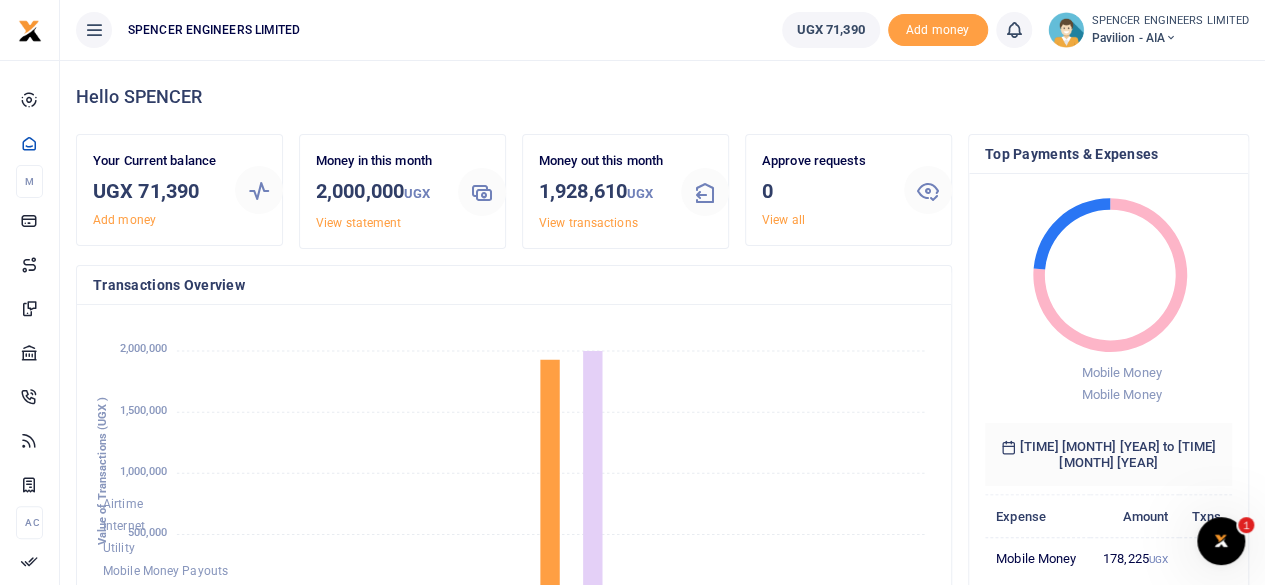 click at bounding box center [1171, 38] 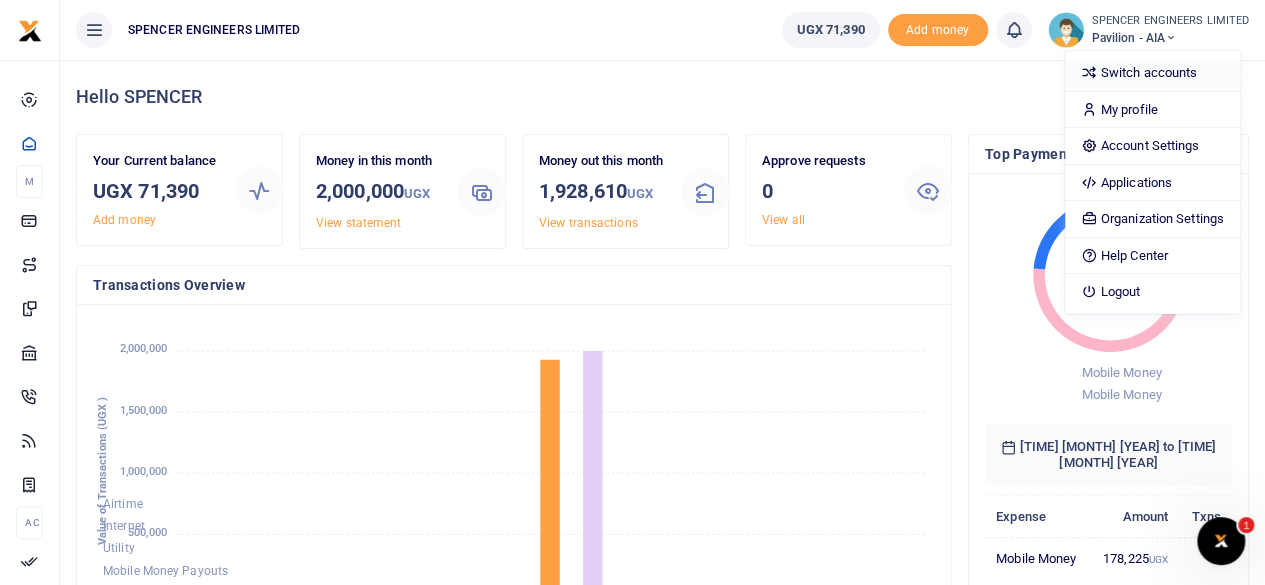 click on "Switch accounts" at bounding box center [1152, 73] 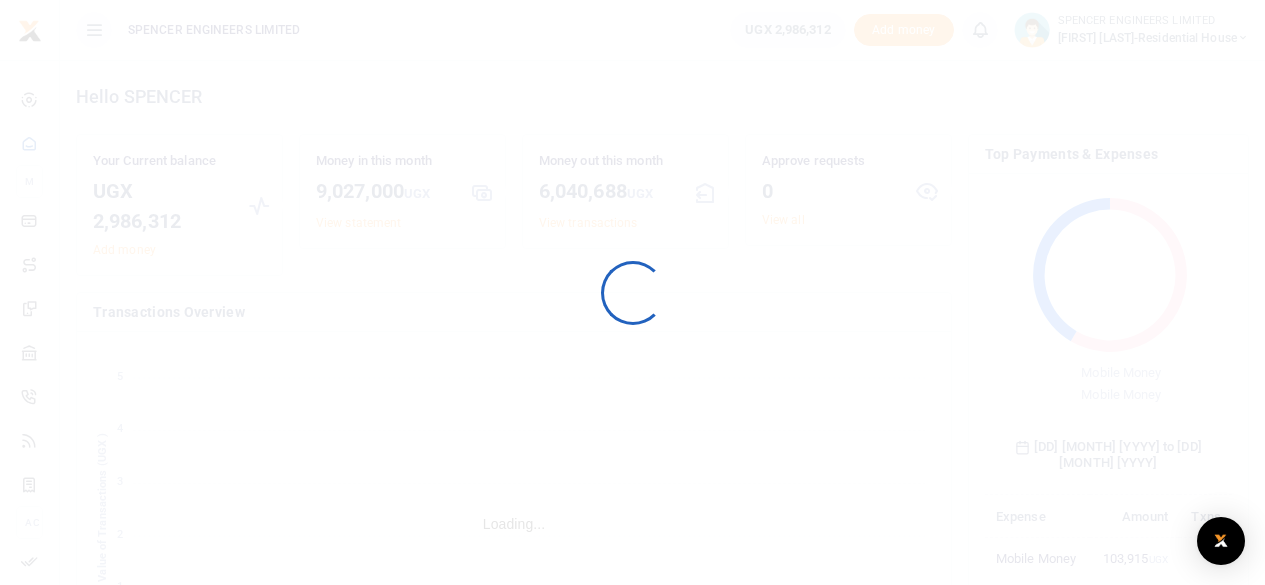 scroll, scrollTop: 0, scrollLeft: 0, axis: both 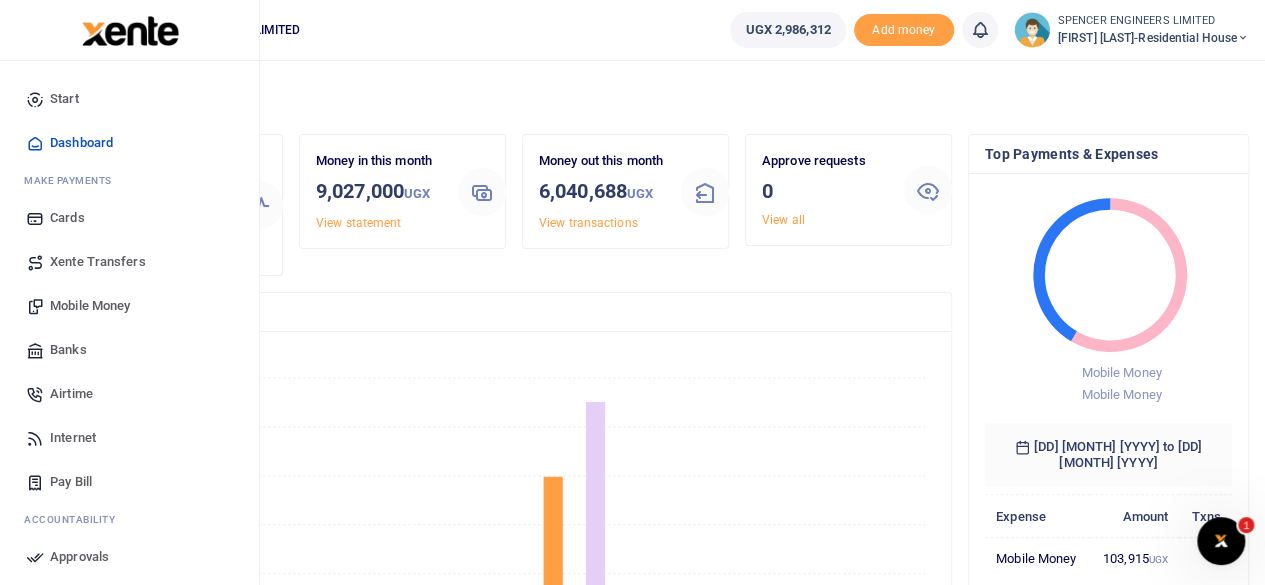 click on "Mobile Money" at bounding box center (90, 306) 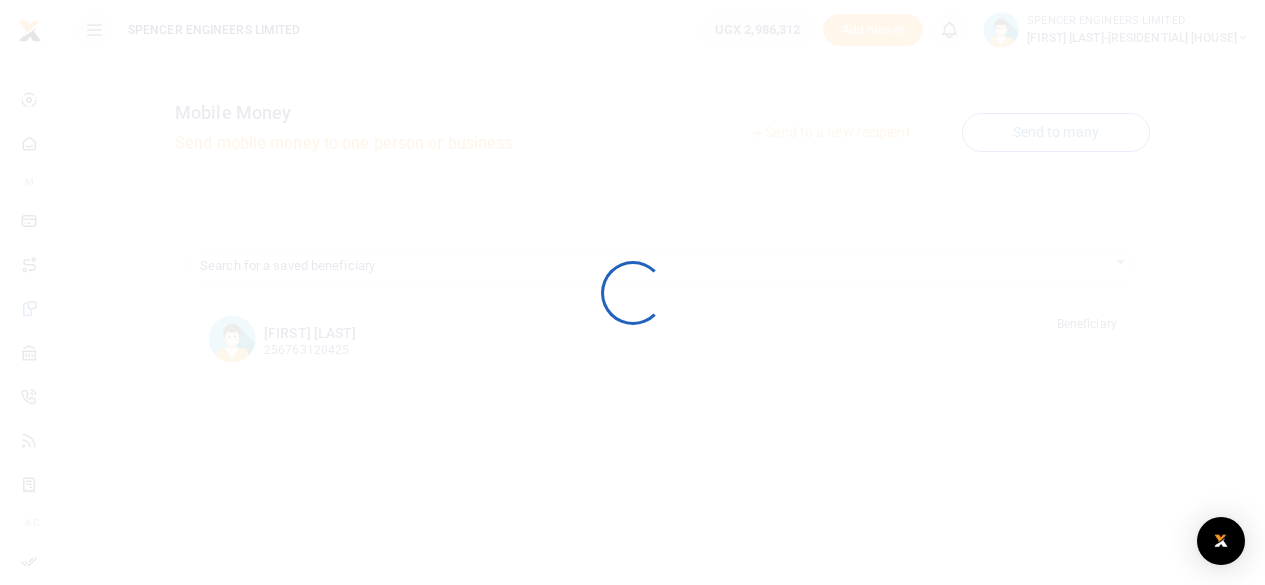 scroll, scrollTop: 0, scrollLeft: 0, axis: both 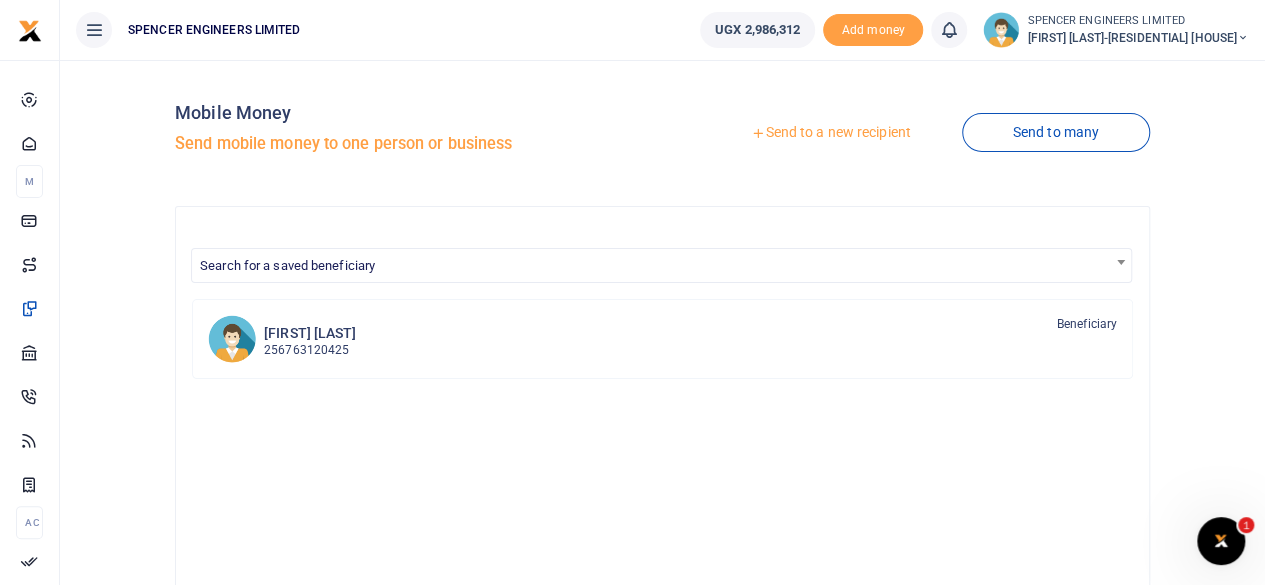 click on "Send to a new recipient" at bounding box center (830, 133) 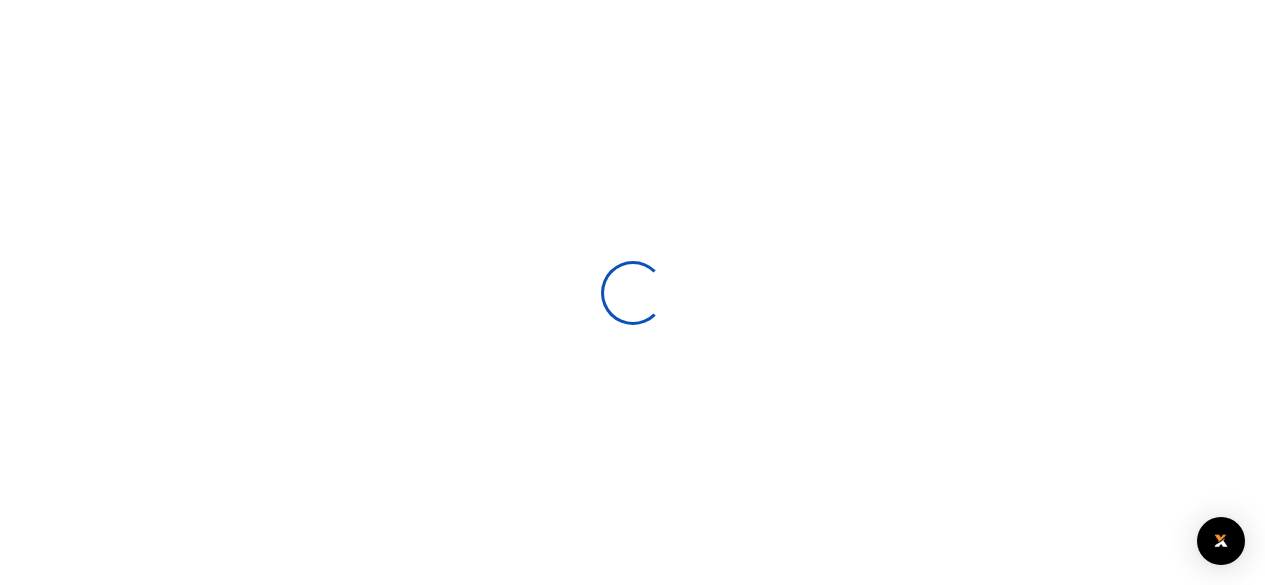 scroll, scrollTop: 0, scrollLeft: 0, axis: both 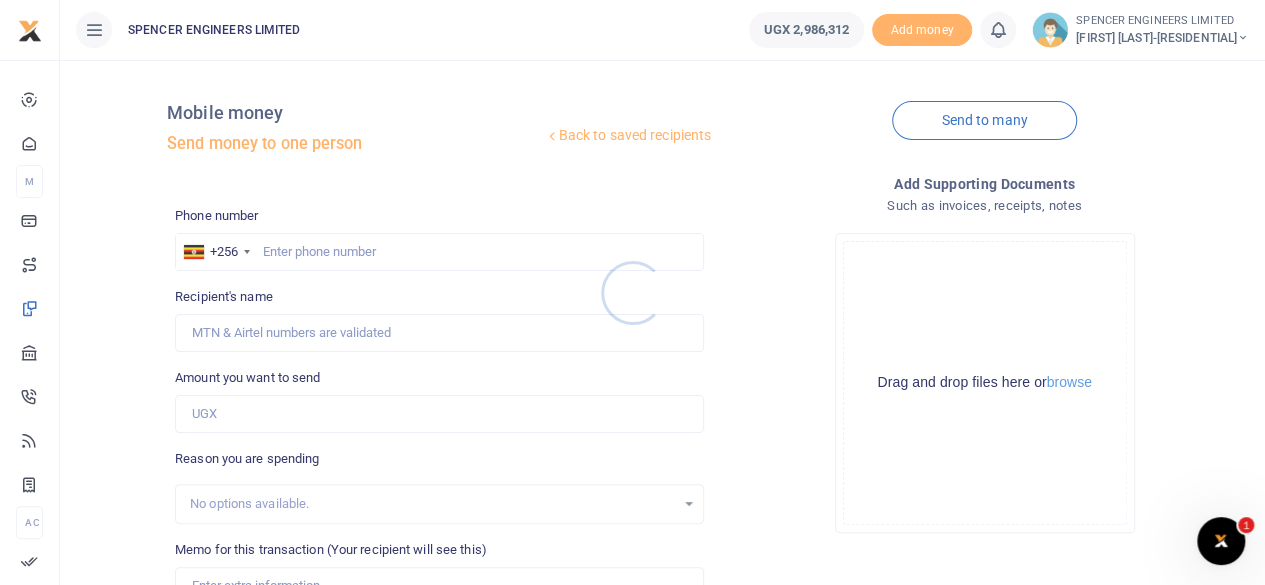 click at bounding box center (632, 292) 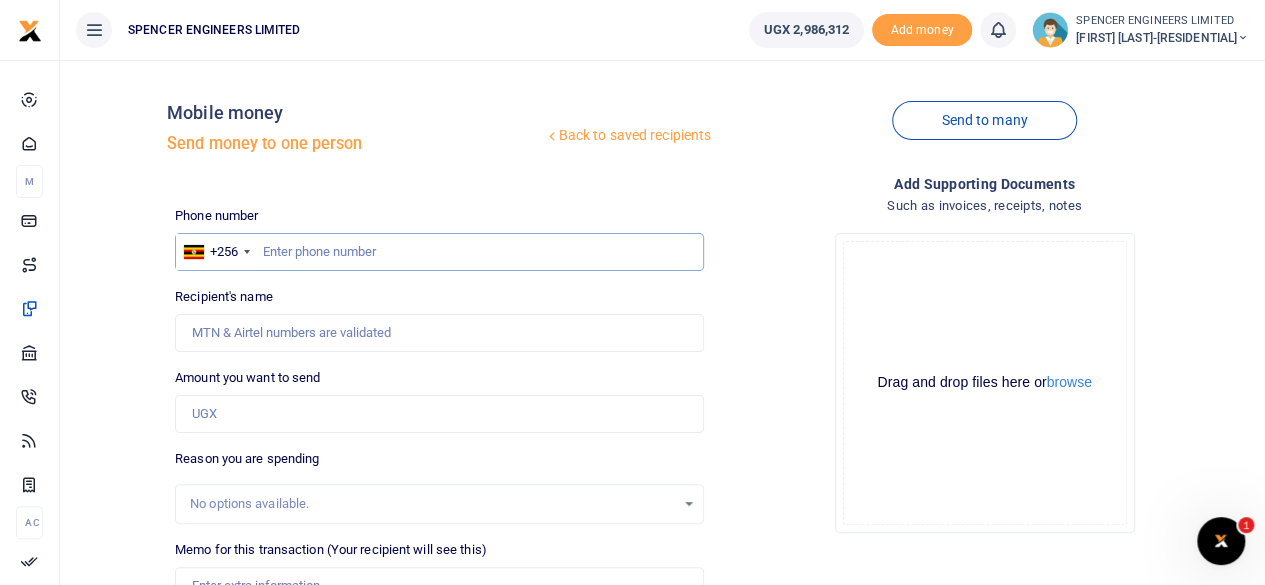 click at bounding box center (439, 252) 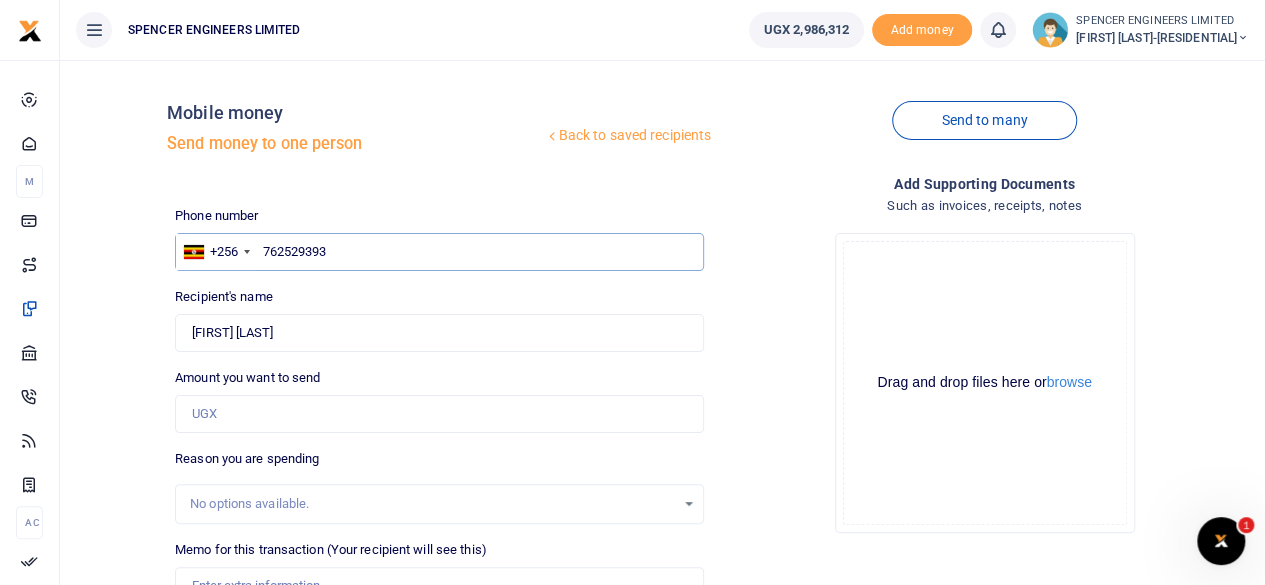 click on "762529393" at bounding box center [439, 252] 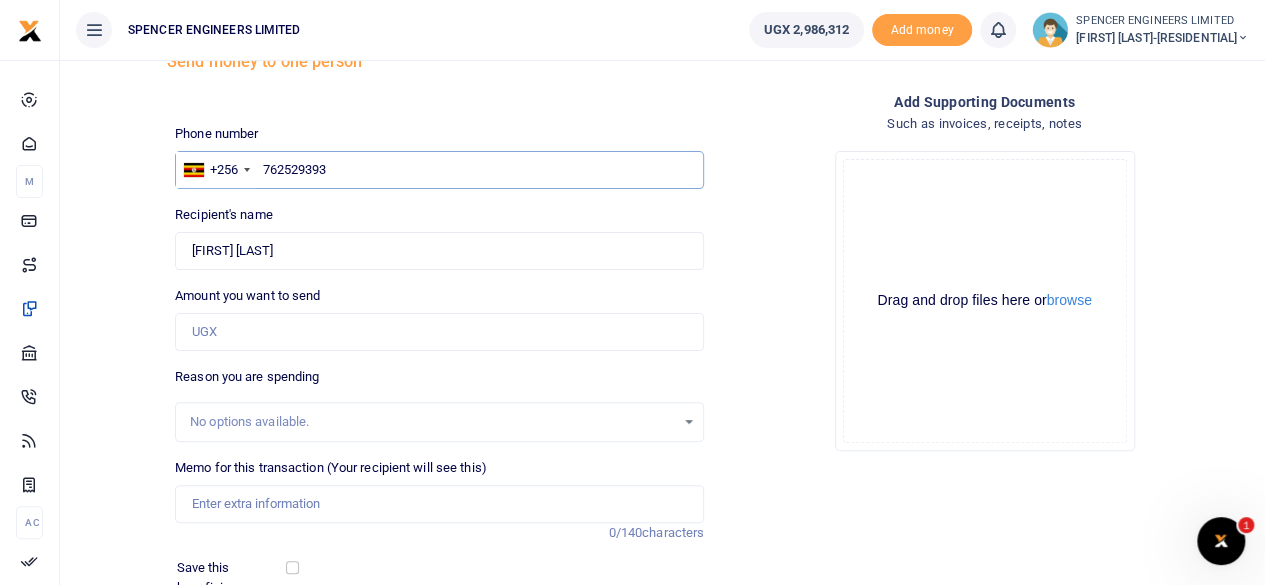 scroll, scrollTop: 100, scrollLeft: 0, axis: vertical 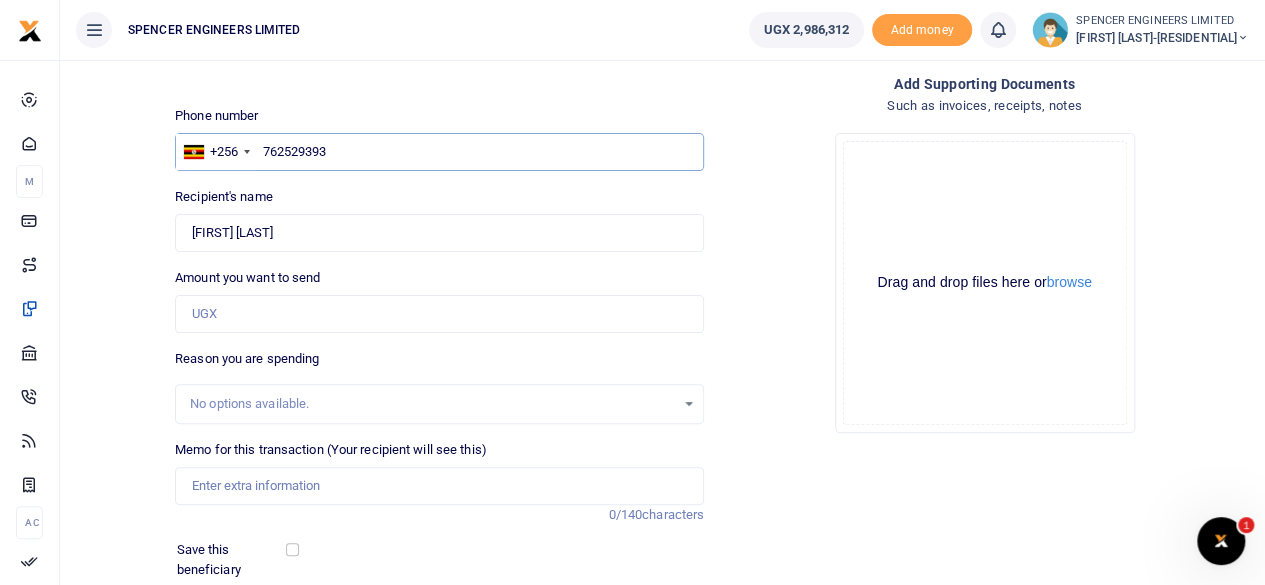 type on "762529393" 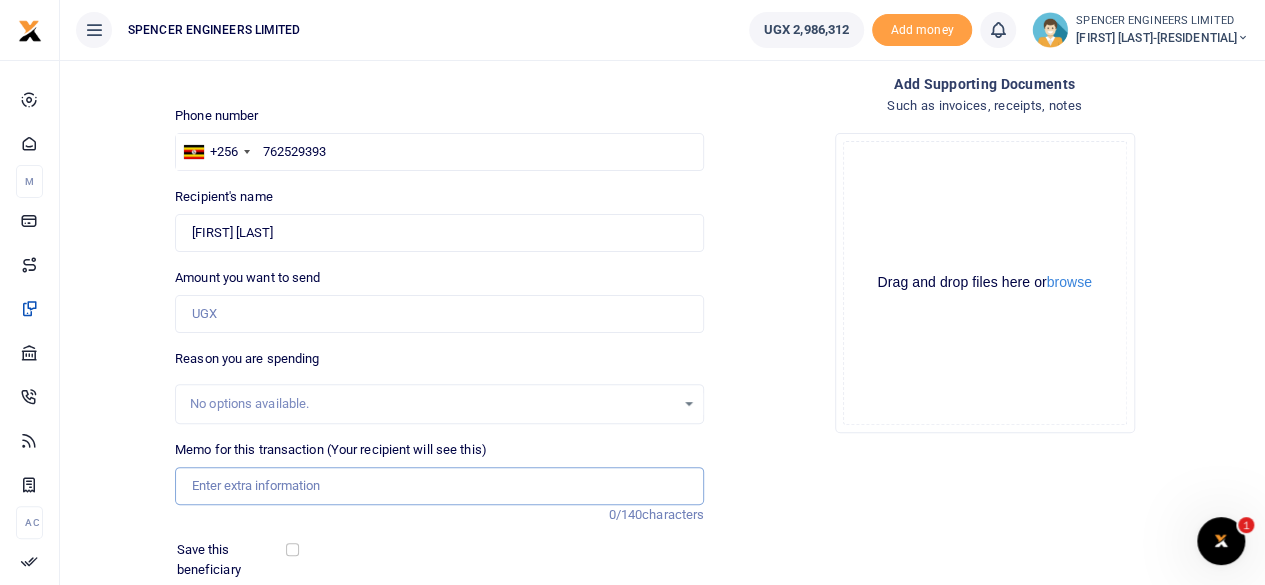 click on "Memo for this transaction (Your recipient will see this)" at bounding box center (439, 486) 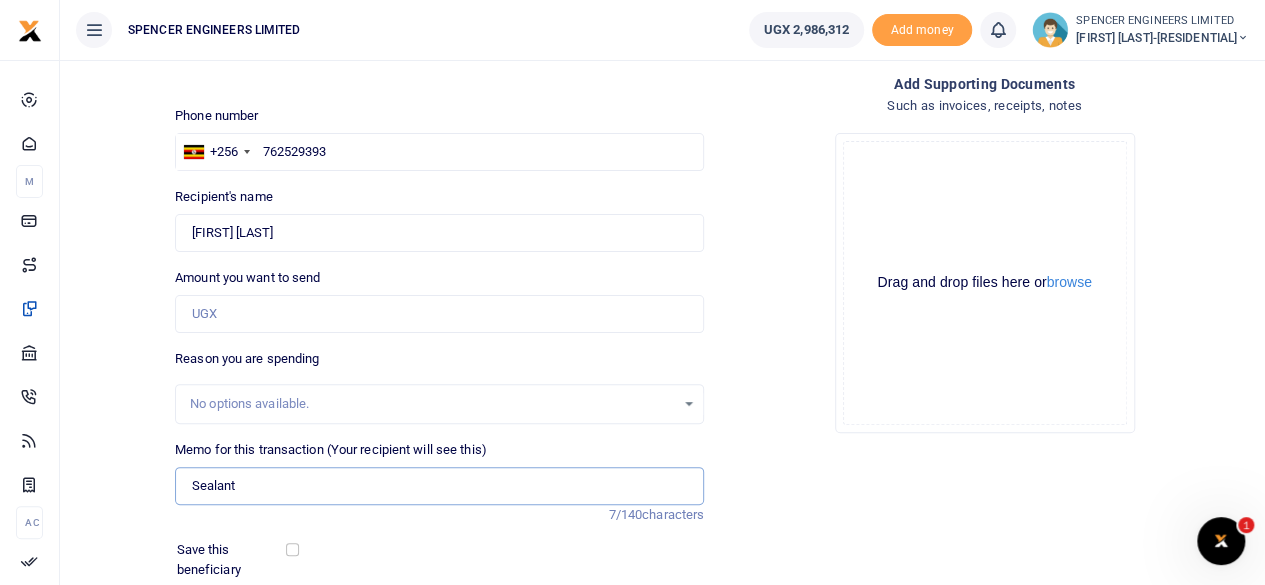 click on "Sealant" at bounding box center (439, 486) 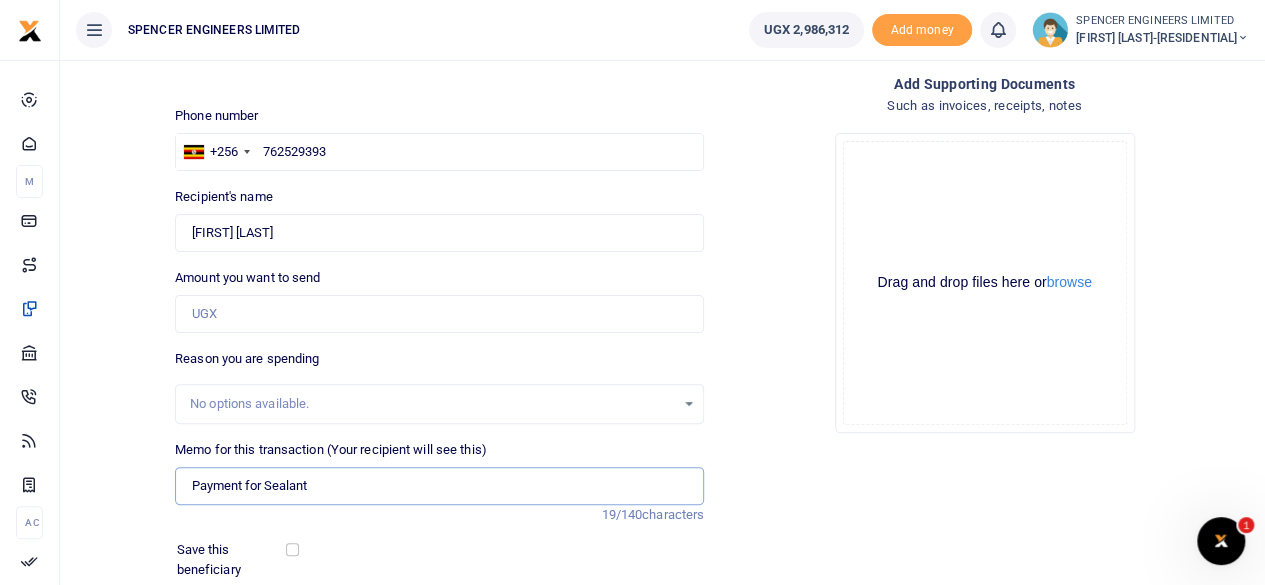 click on "Payment for Sealant" at bounding box center (439, 486) 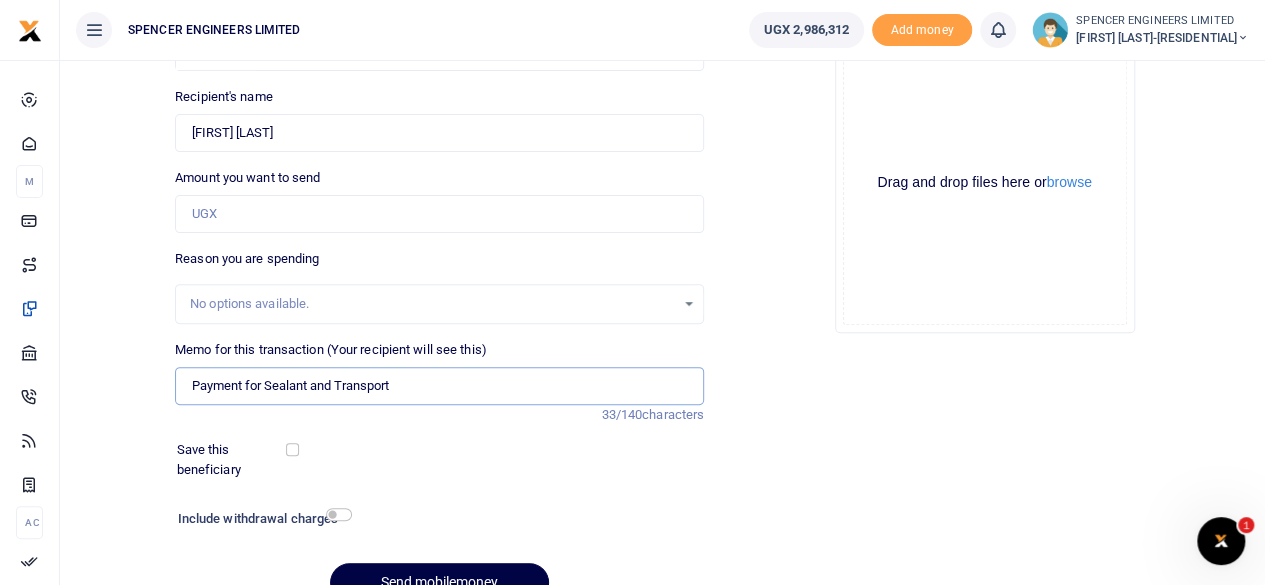 scroll, scrollTop: 298, scrollLeft: 0, axis: vertical 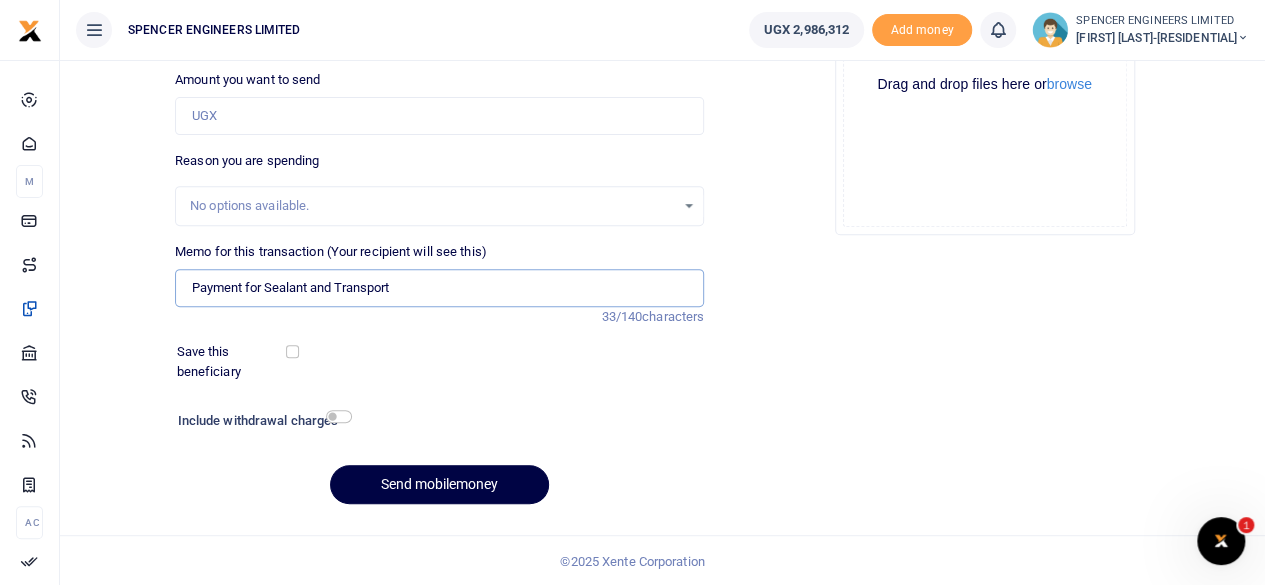 type on "Payment for Sealant and Transport" 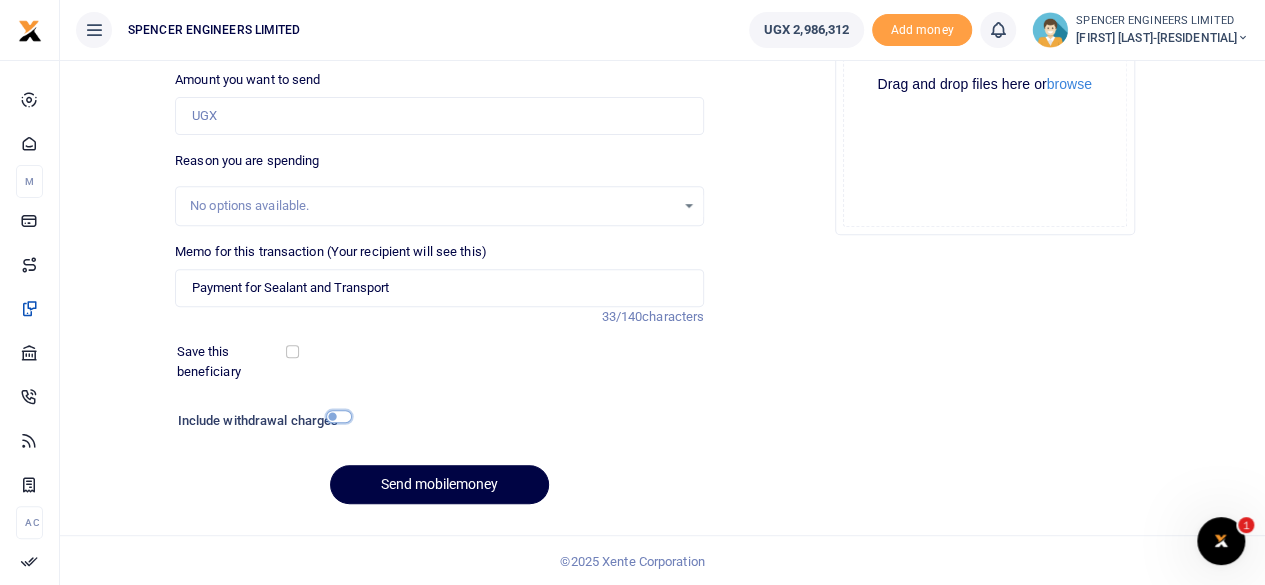 click at bounding box center [339, 416] 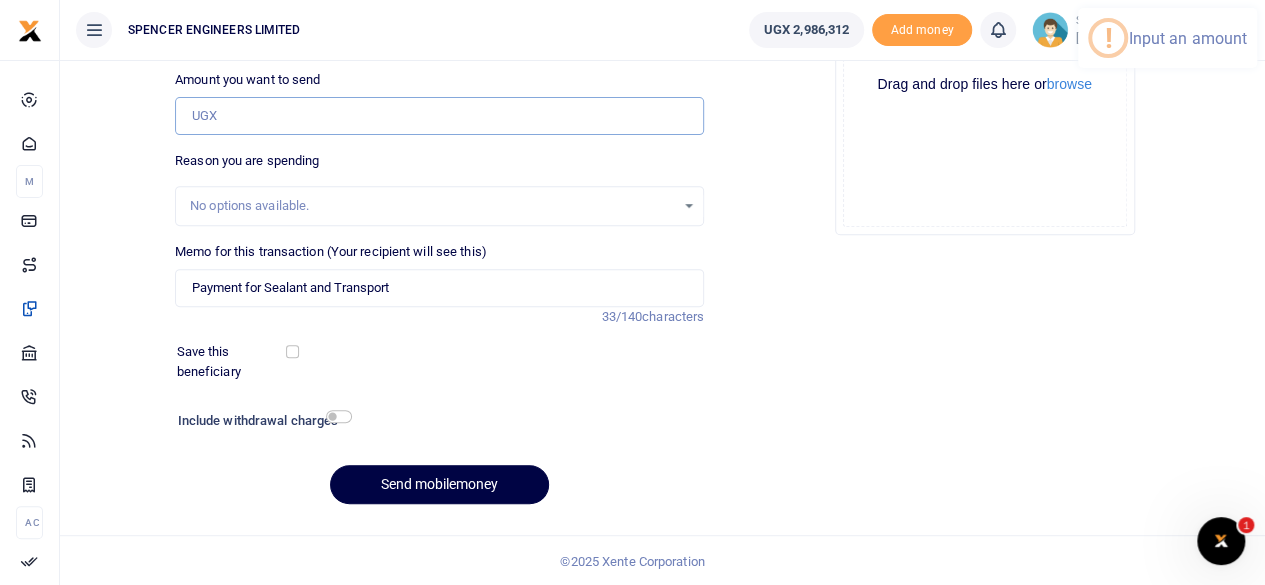 drag, startPoint x: 233, startPoint y: 112, endPoint x: 250, endPoint y: 135, distance: 28.600698 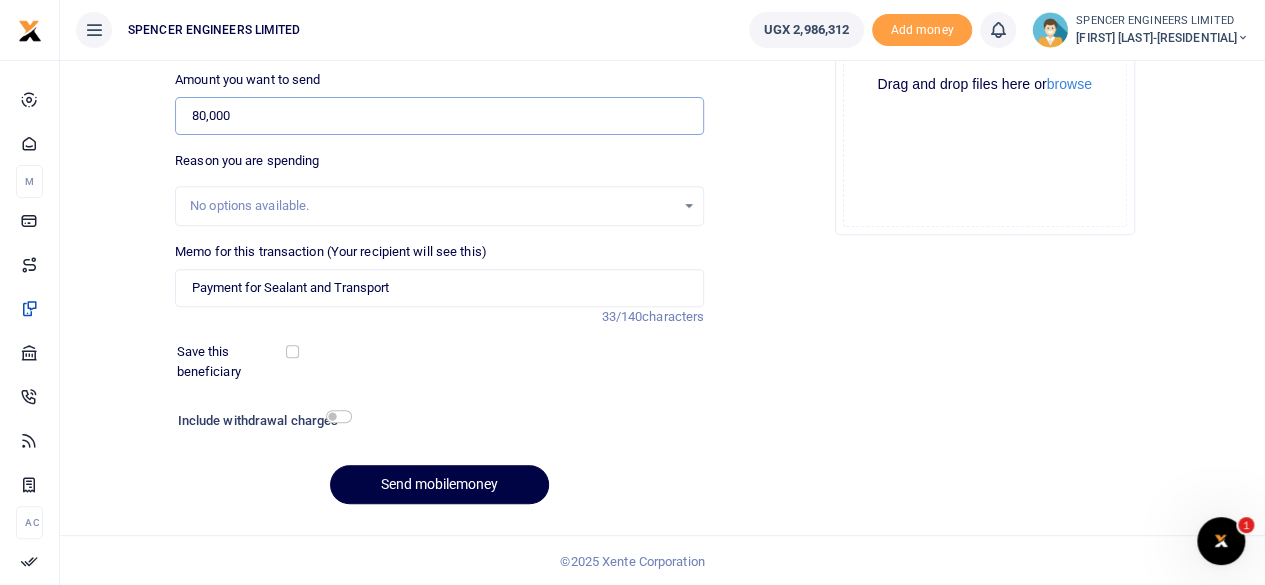 type on "80,000" 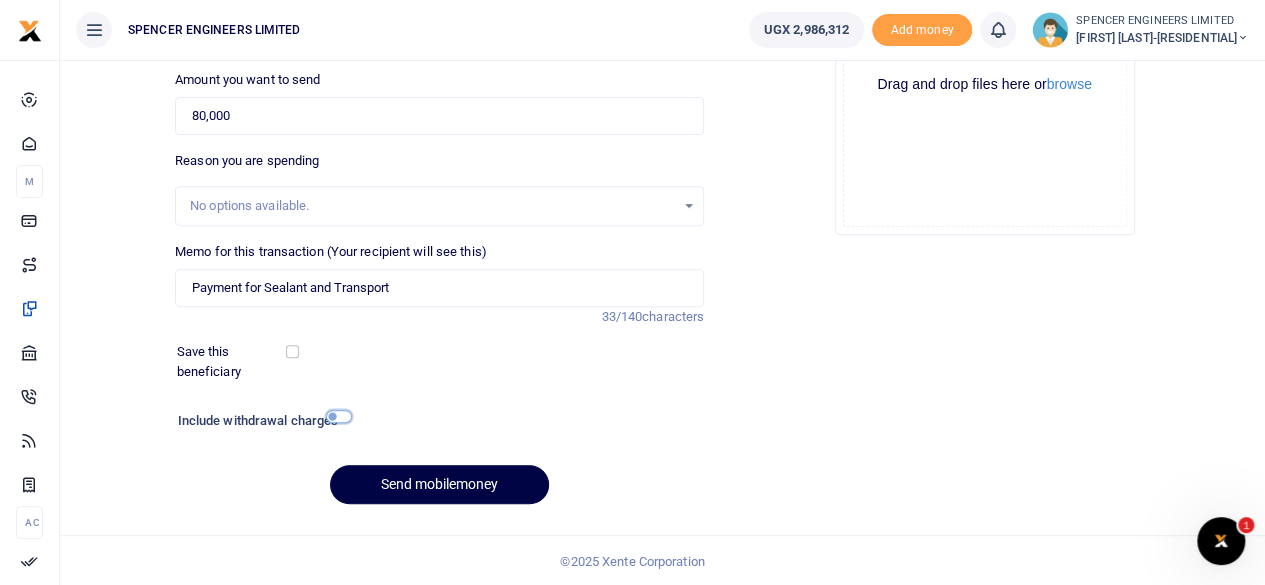 click at bounding box center (339, 416) 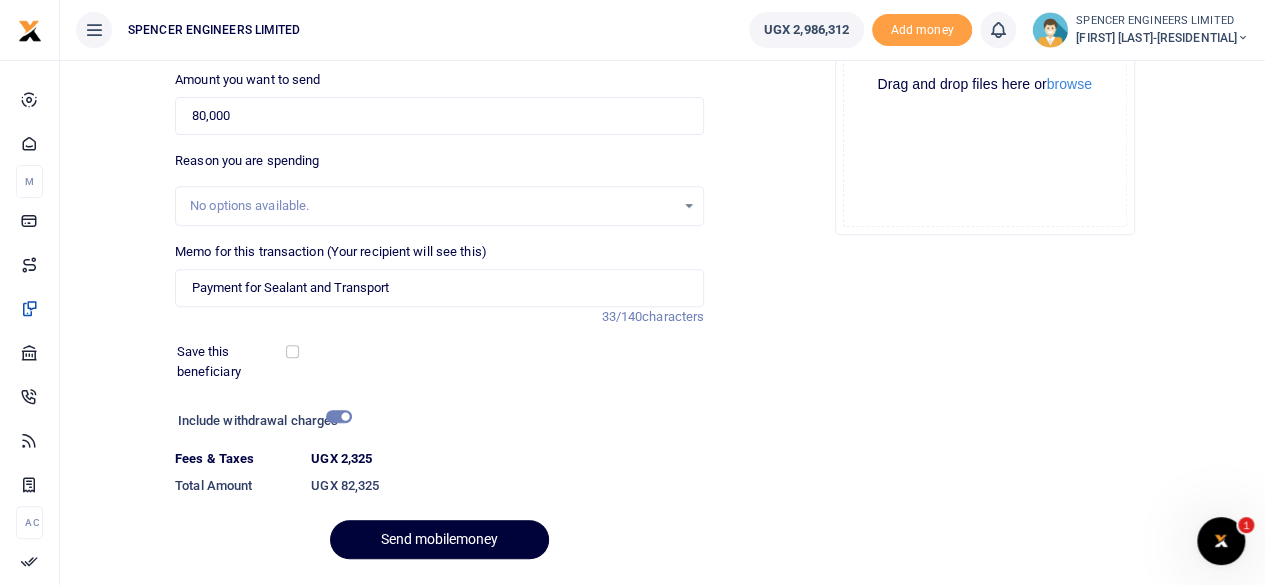 click on "Send mobilemoney" at bounding box center [439, 539] 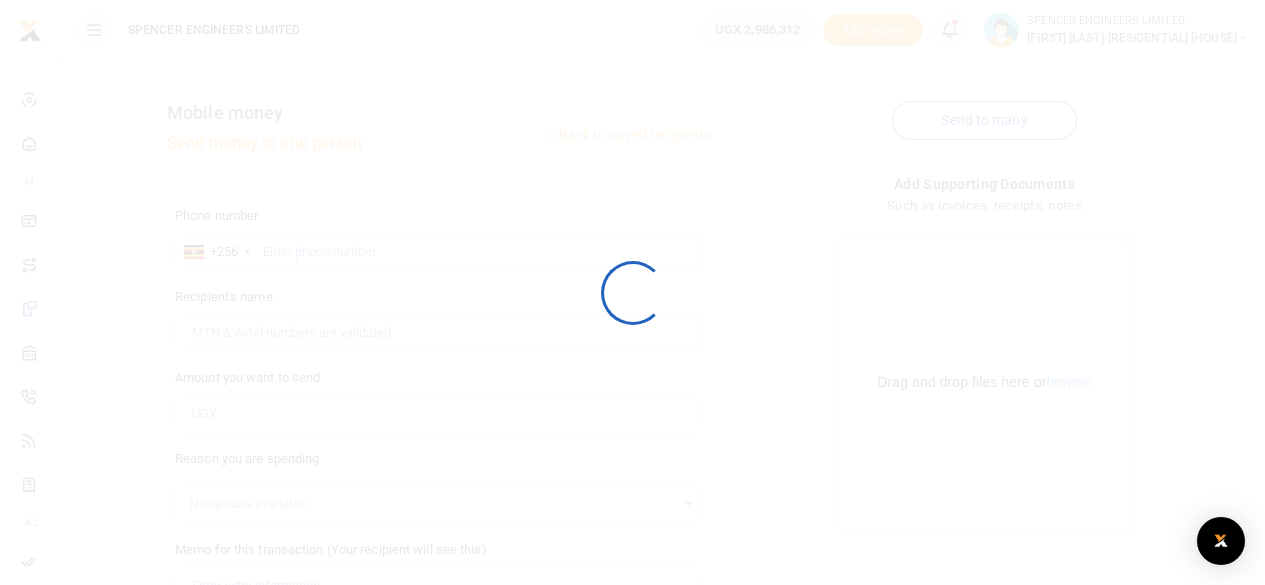 scroll, scrollTop: 297, scrollLeft: 0, axis: vertical 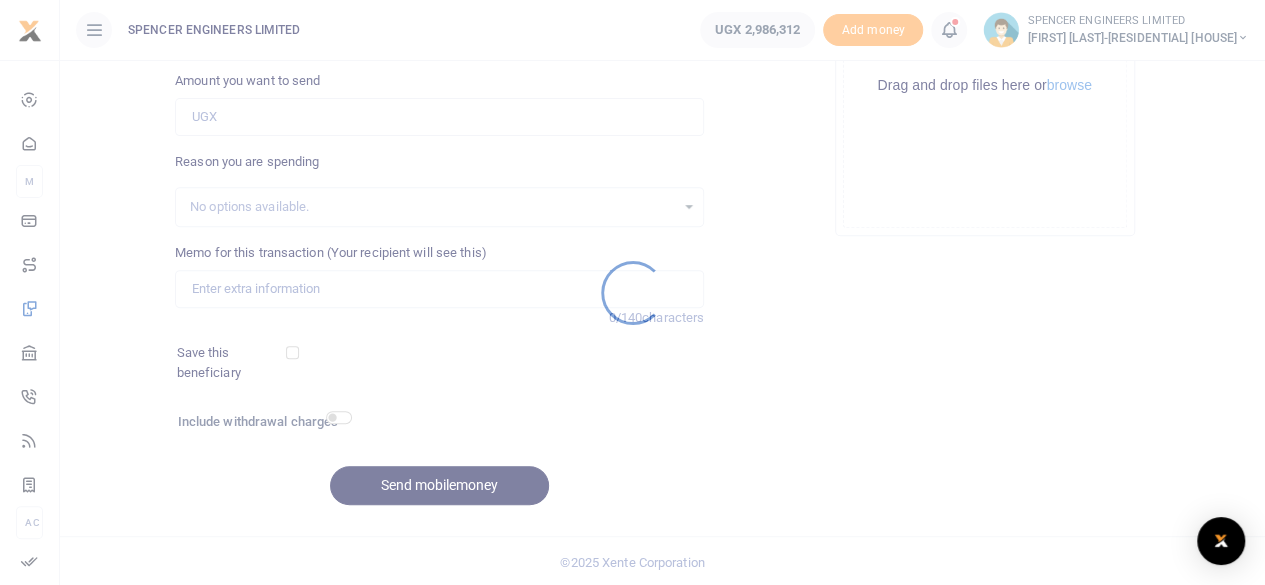 click at bounding box center [632, 292] 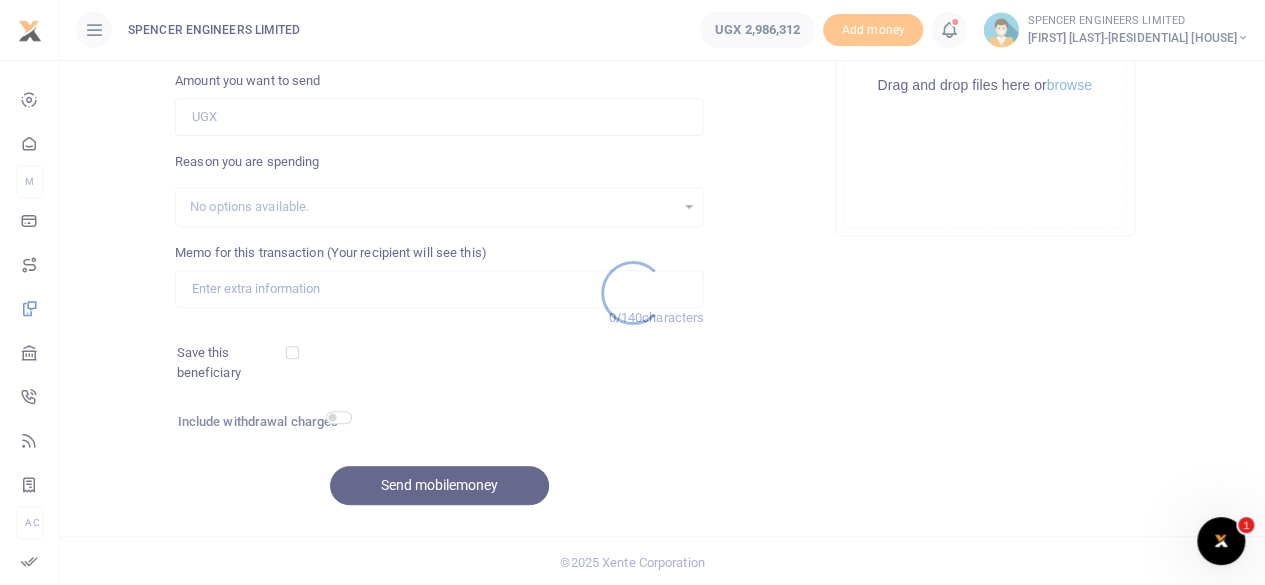 scroll, scrollTop: 0, scrollLeft: 0, axis: both 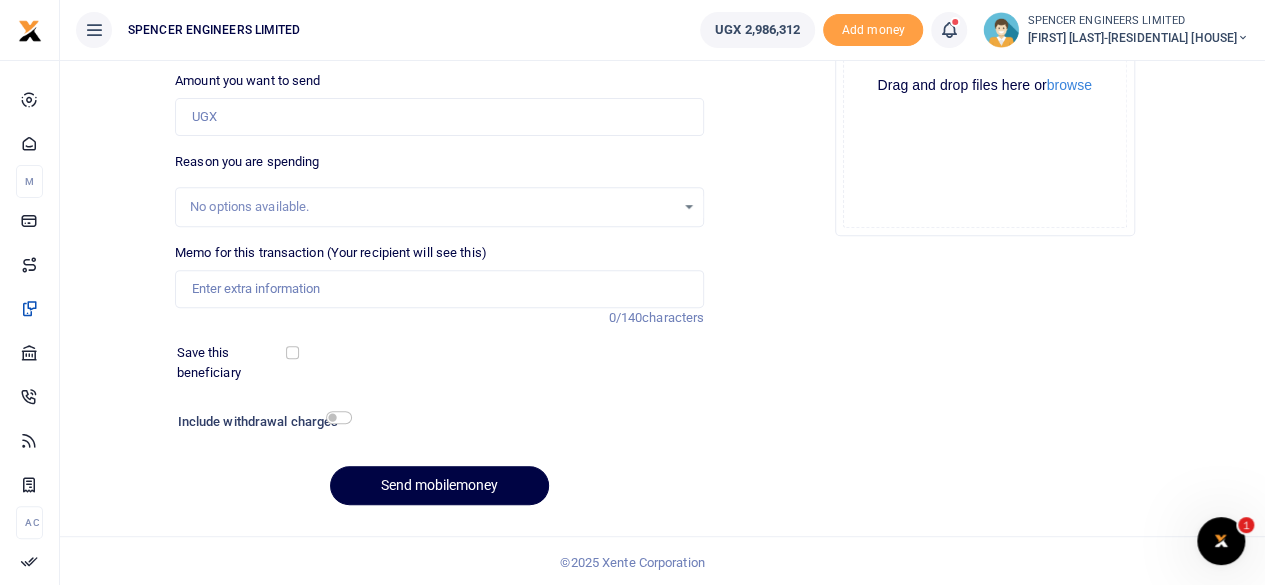click at bounding box center [949, 30] 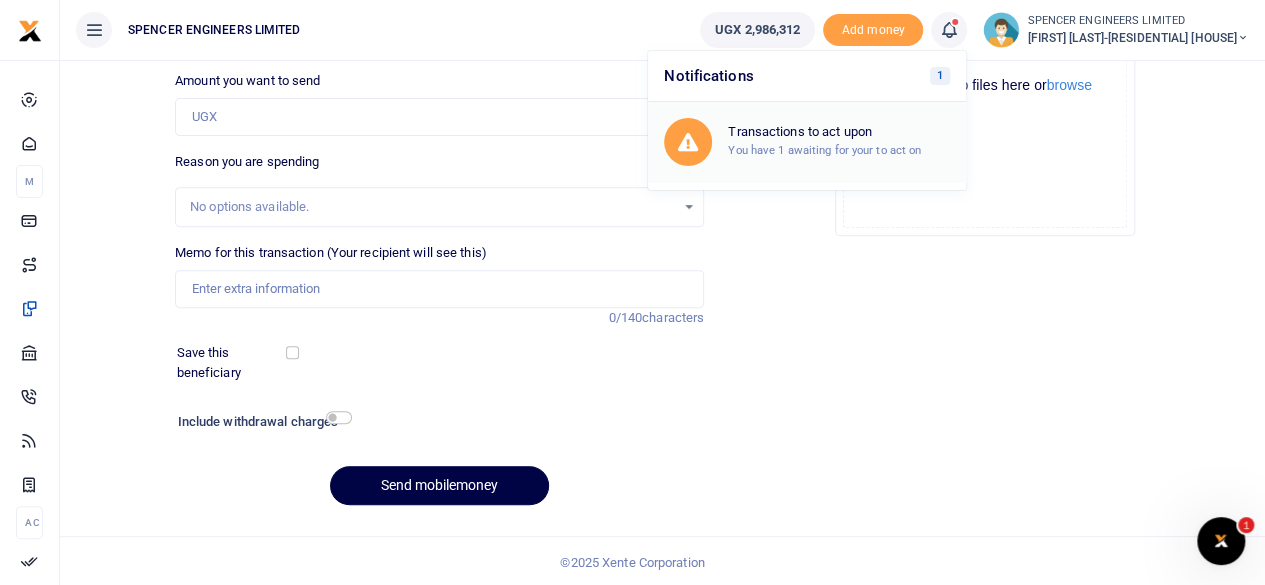 click on "Transactions to act upon" at bounding box center (839, 132) 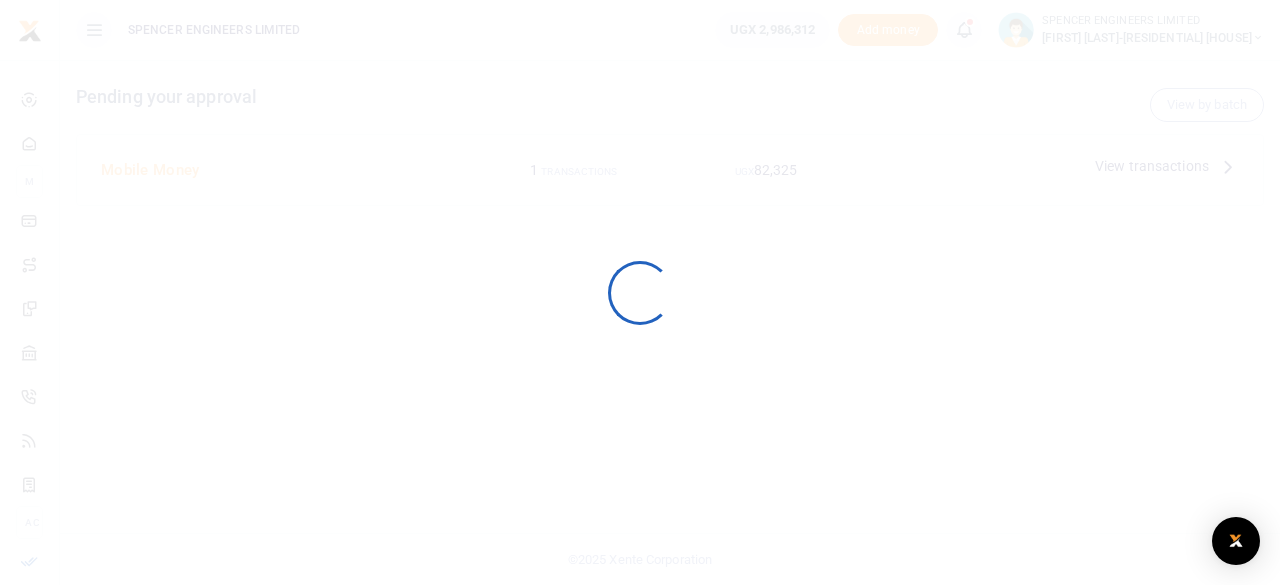 scroll, scrollTop: 0, scrollLeft: 0, axis: both 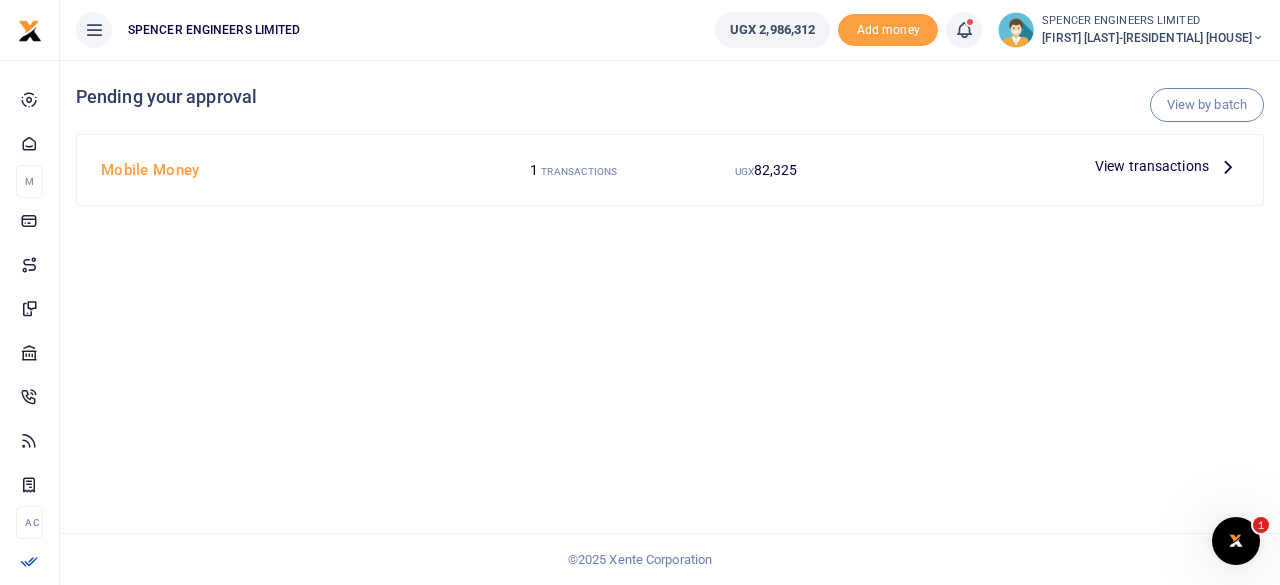 click on "View transactions" at bounding box center [1152, 166] 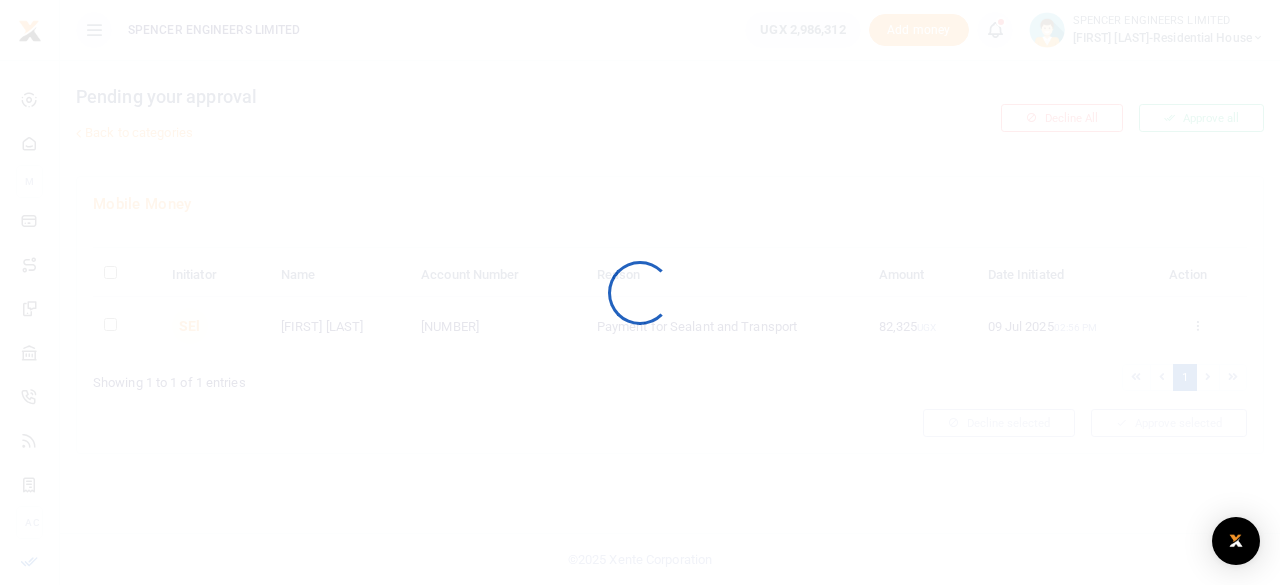 scroll, scrollTop: 0, scrollLeft: 0, axis: both 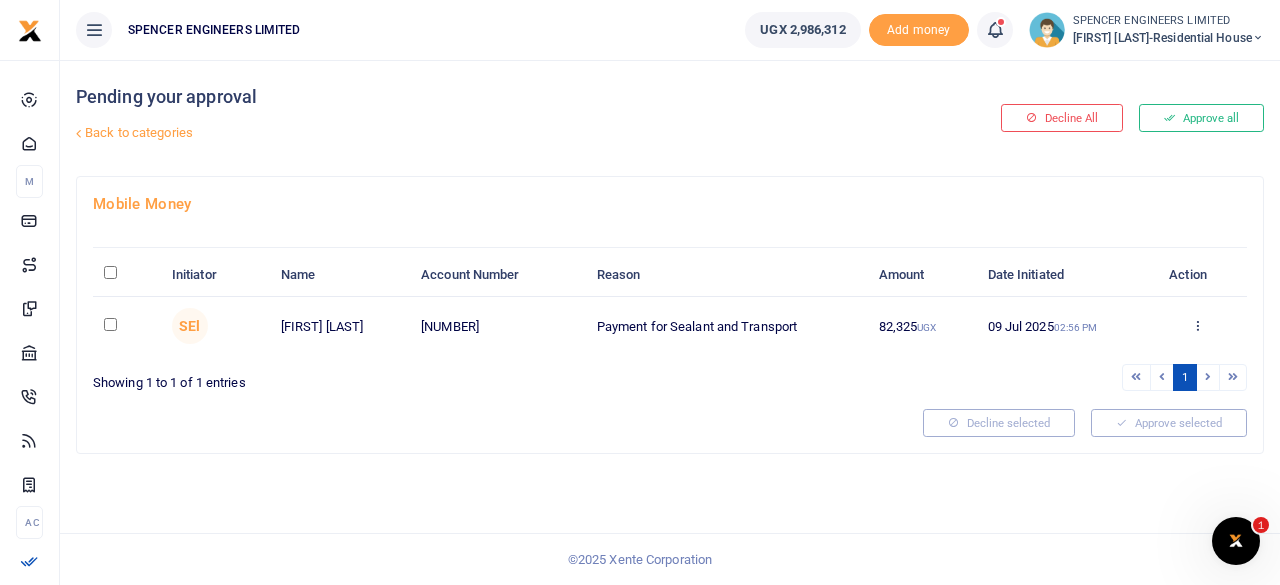 click at bounding box center (110, 324) 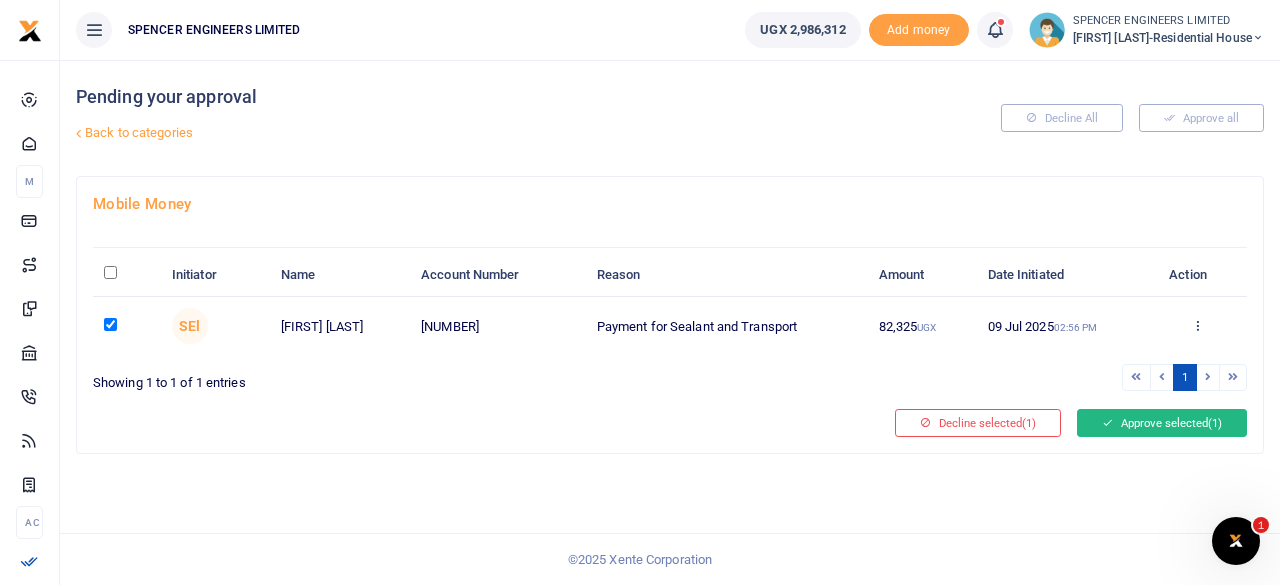 click on "Approve selected  (1)" at bounding box center [1162, 423] 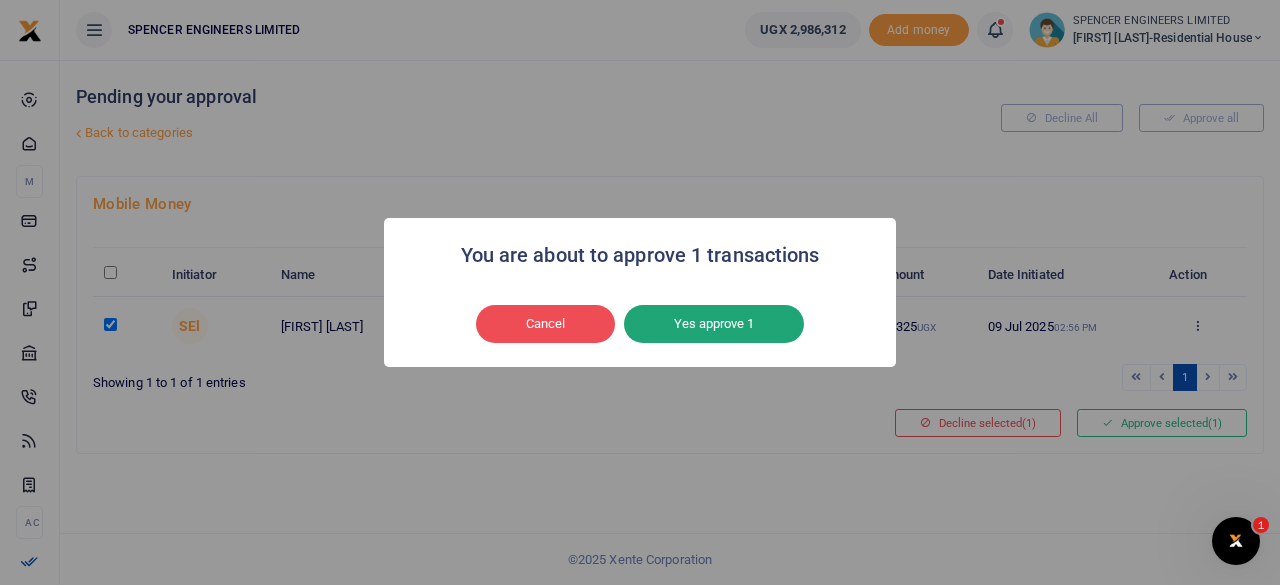 click on "Yes approve 1" at bounding box center [714, 324] 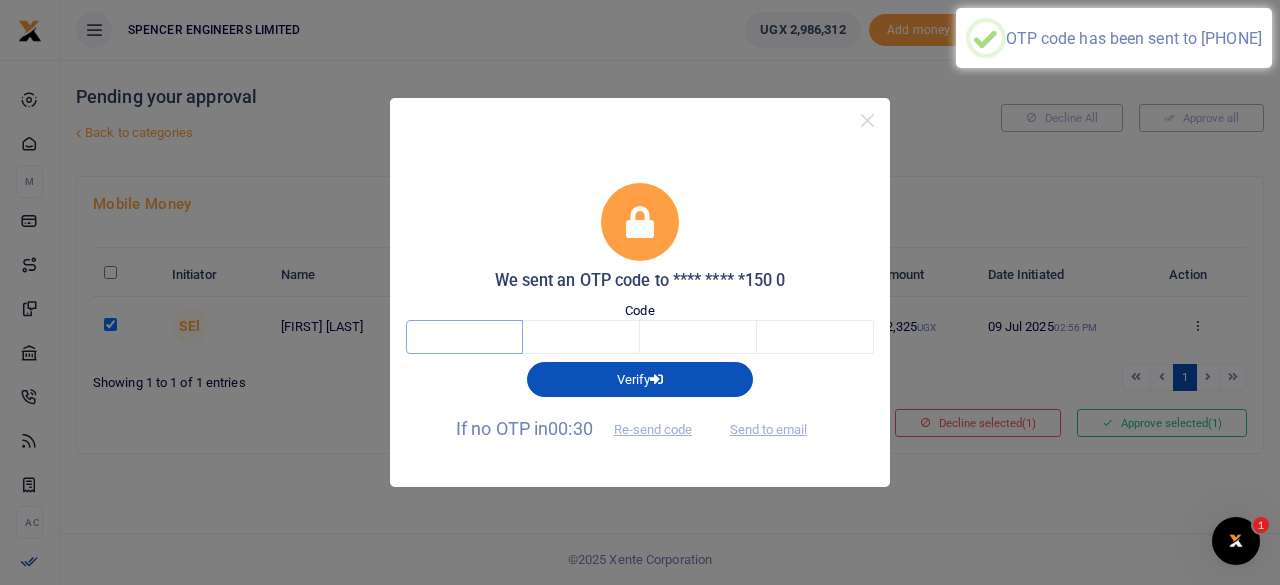 click at bounding box center (464, 337) 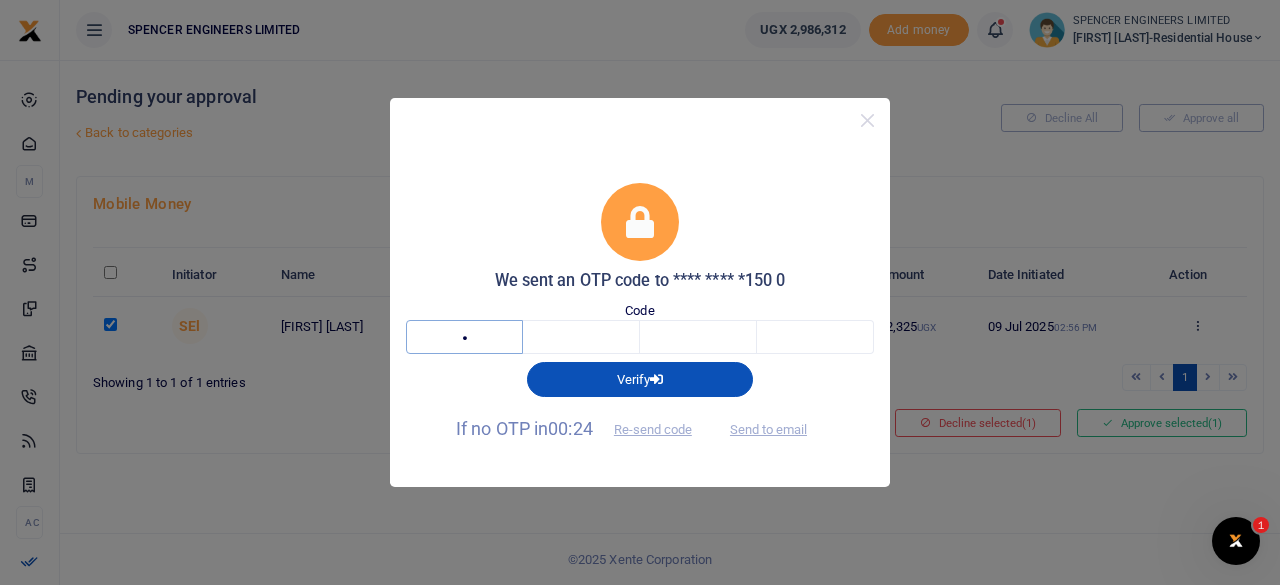 type on "6" 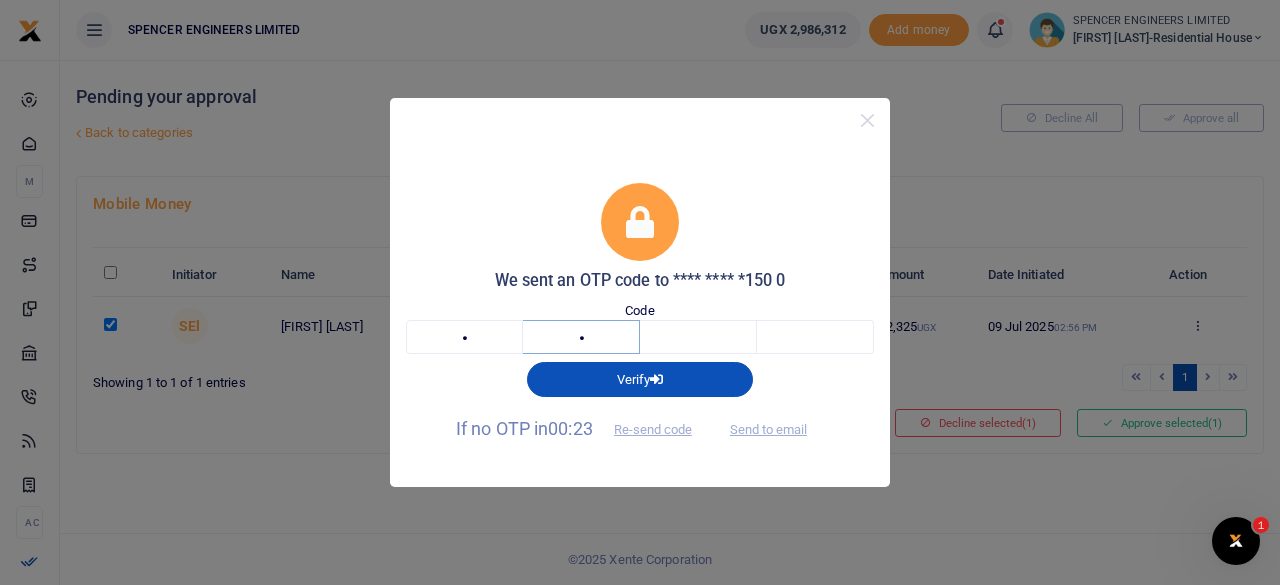 type on "9" 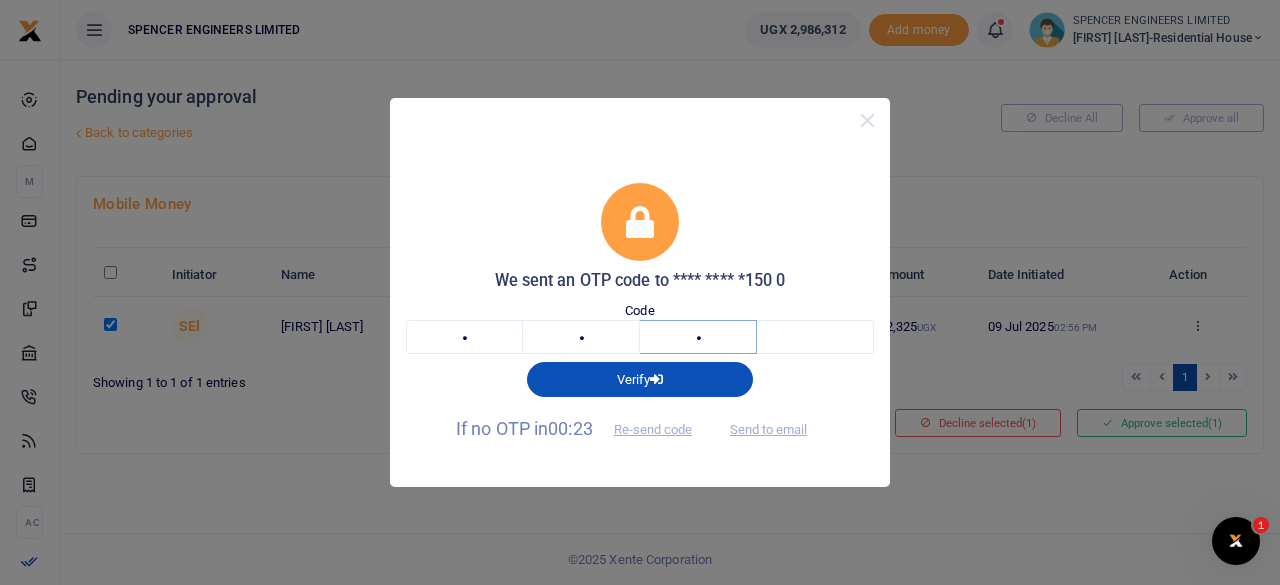type on "9" 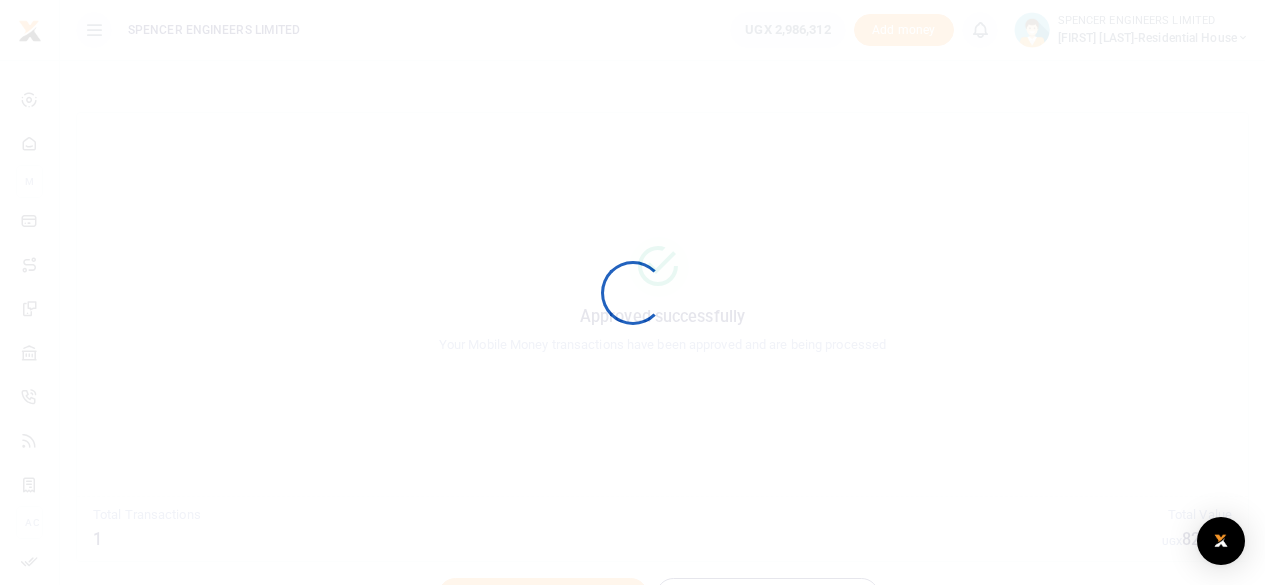scroll, scrollTop: 0, scrollLeft: 0, axis: both 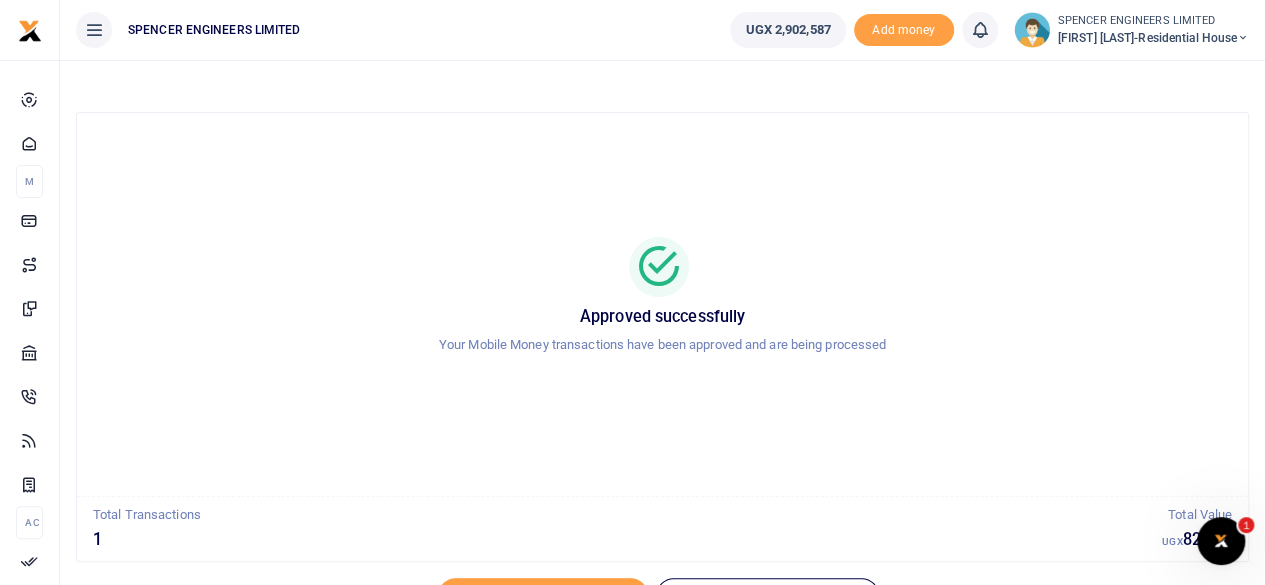 click at bounding box center [1243, 38] 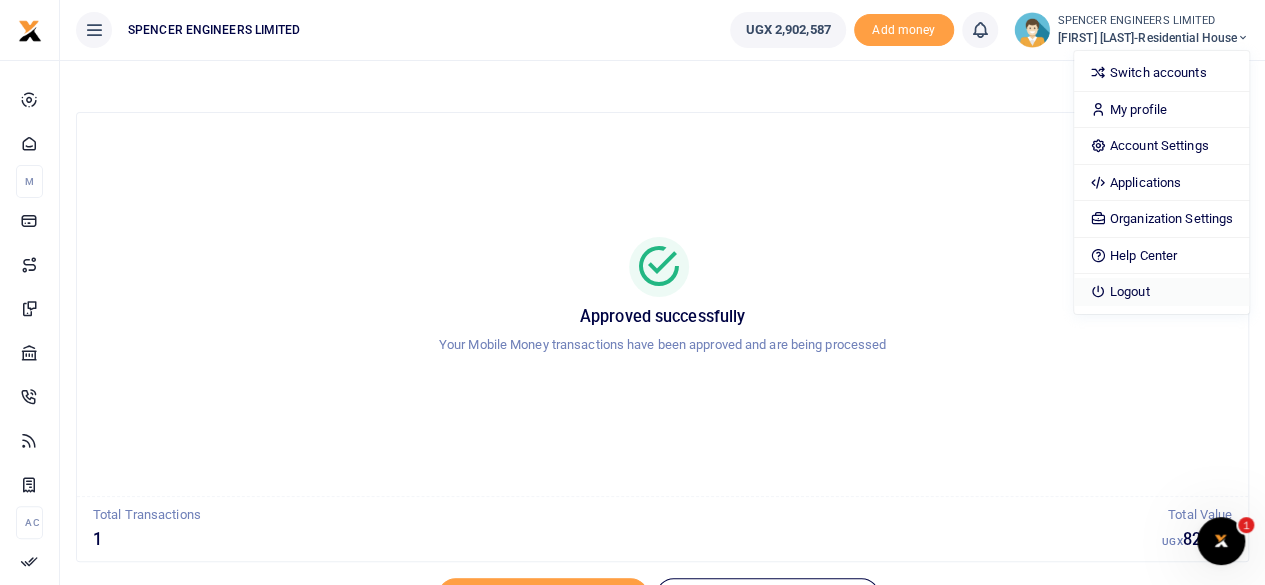 click on "Logout" at bounding box center [1161, 292] 